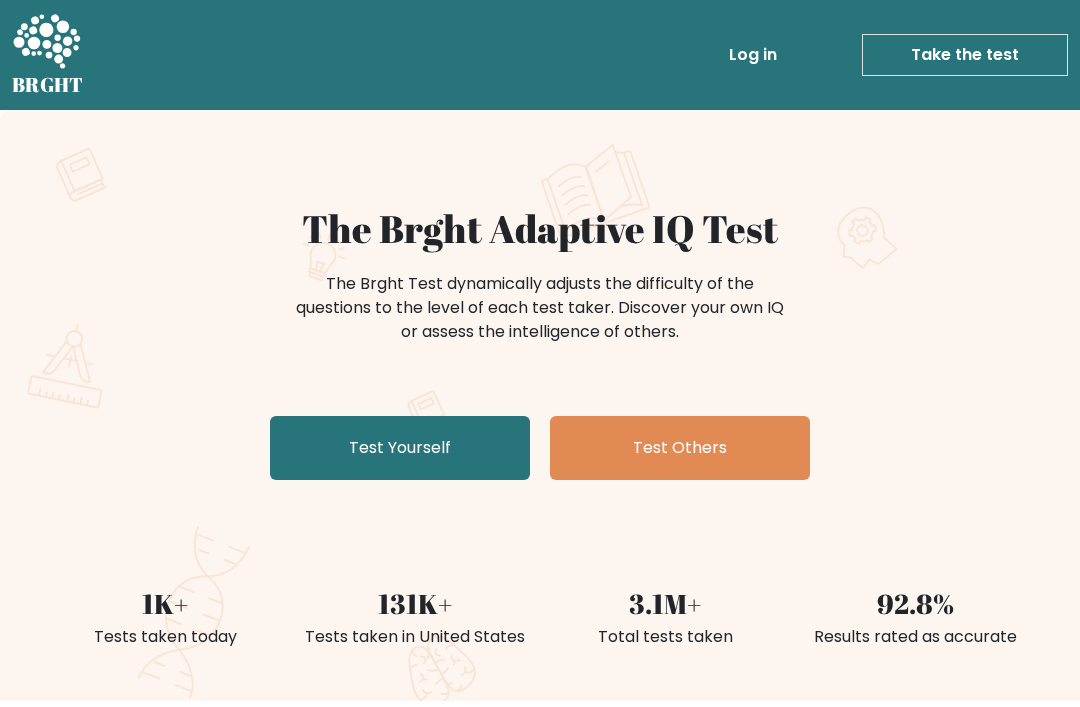 scroll, scrollTop: 0, scrollLeft: 0, axis: both 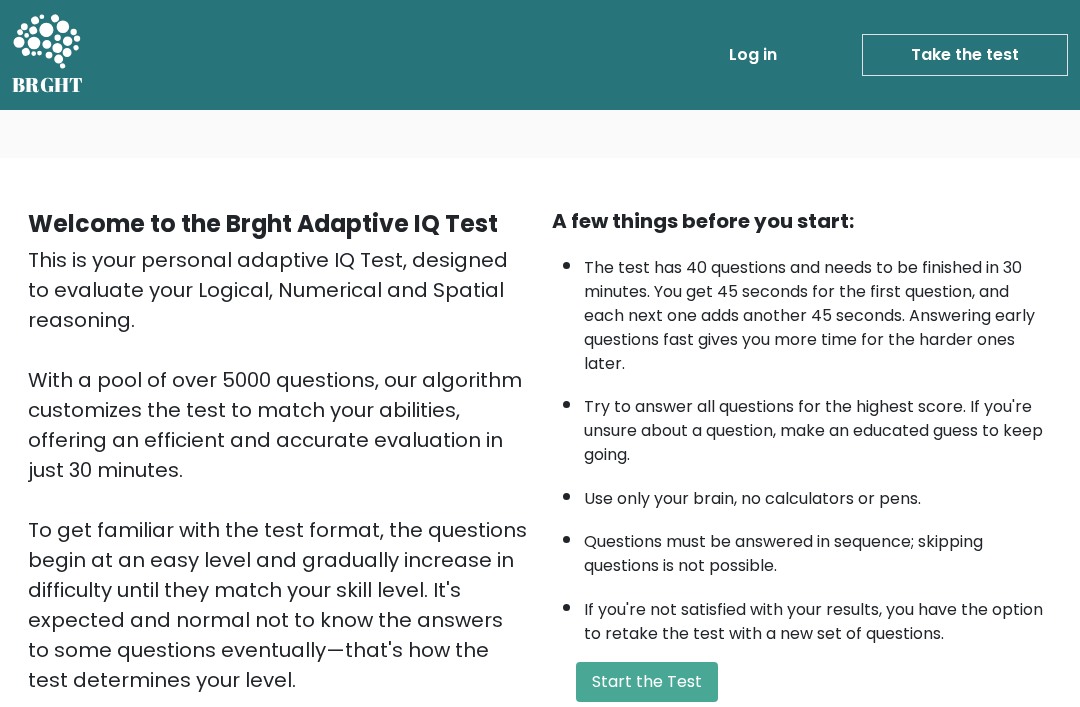 click on "Start the Test" at bounding box center (647, 682) 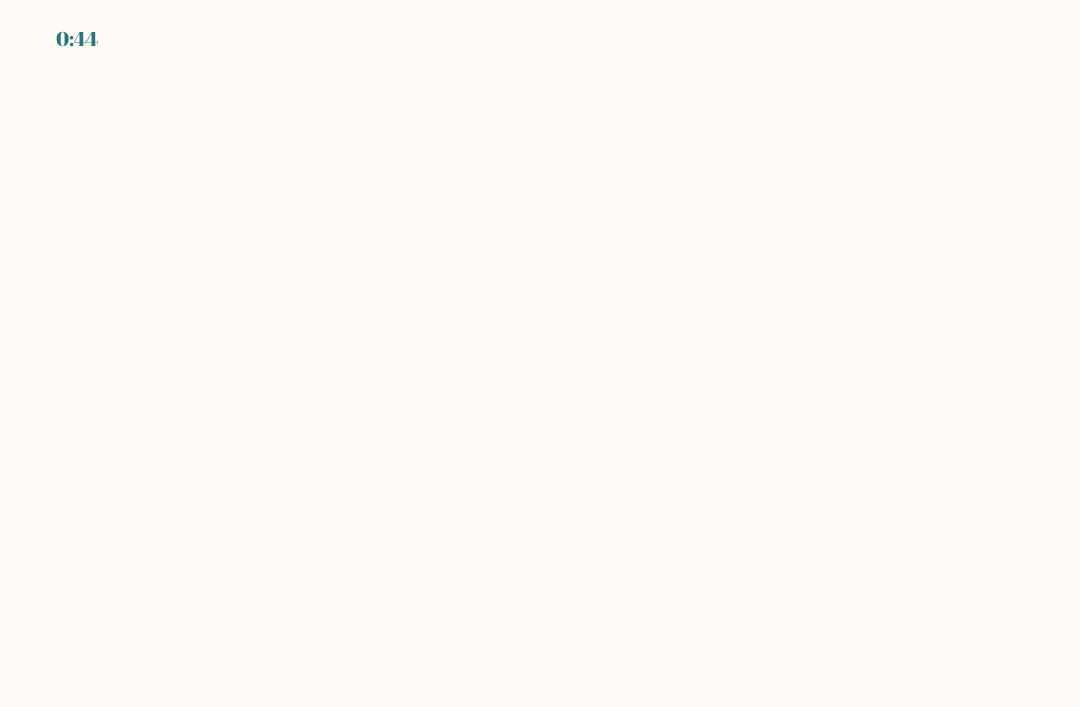 scroll, scrollTop: 0, scrollLeft: 0, axis: both 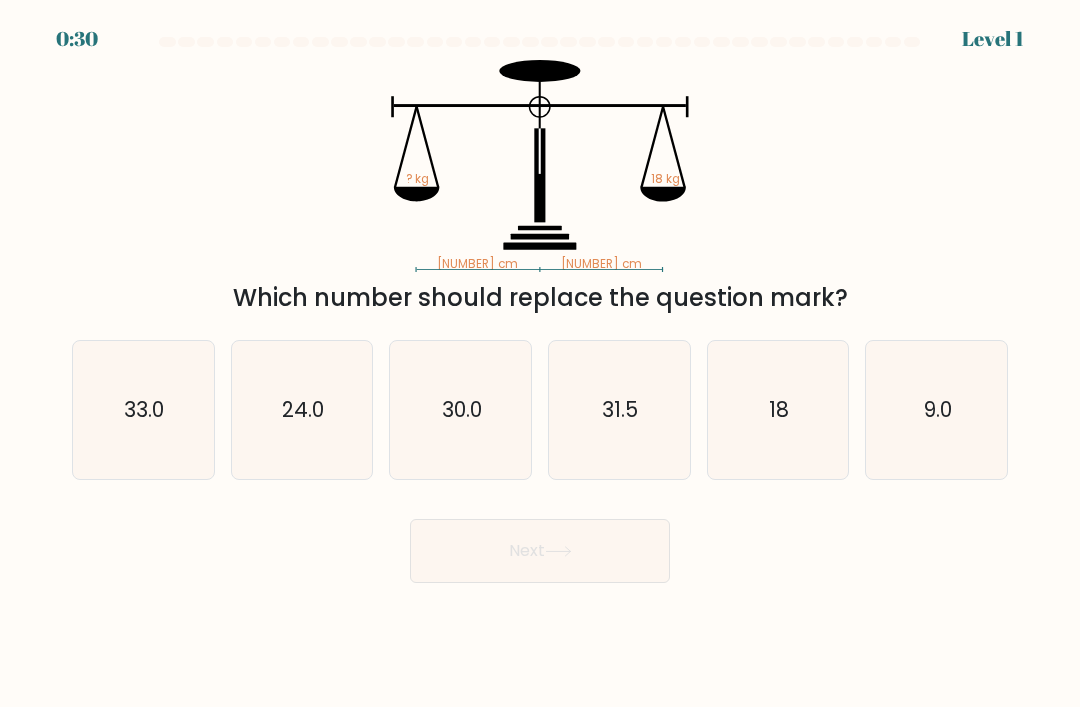 click on "18" at bounding box center [778, 410] 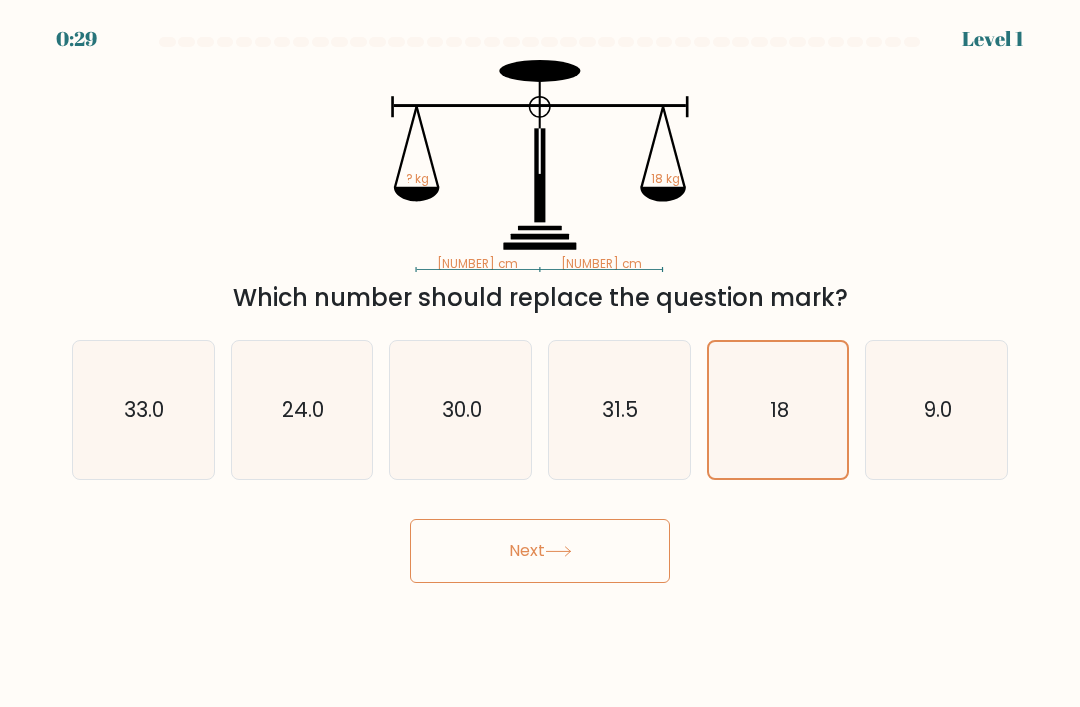 click on "Next" at bounding box center [540, 551] 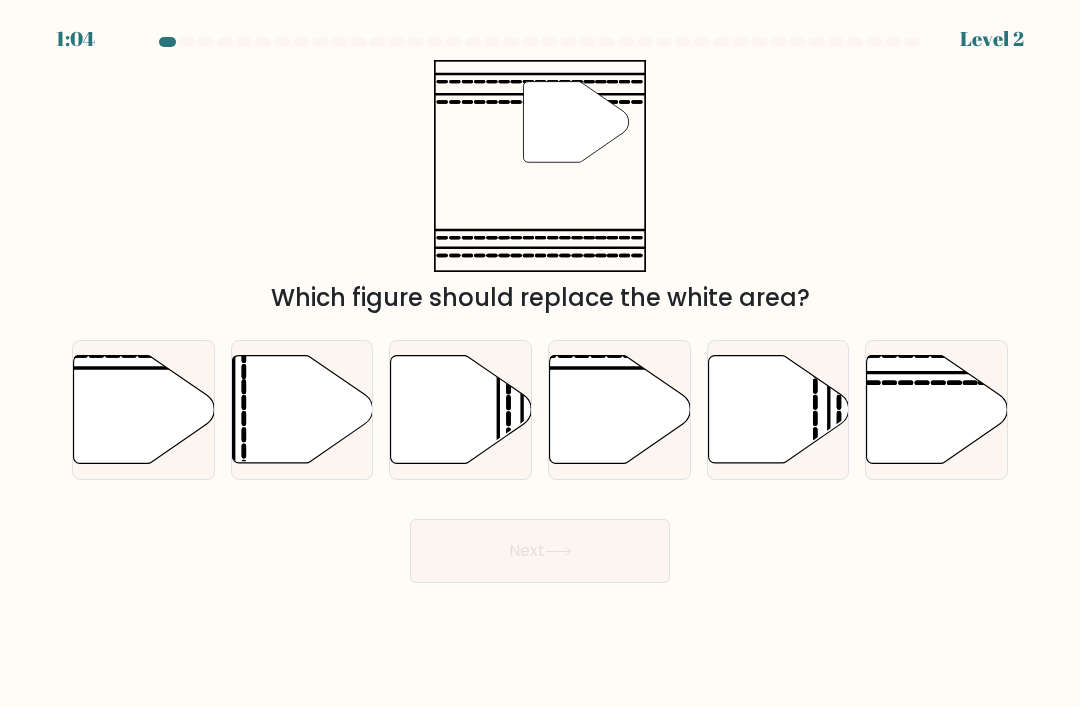 click at bounding box center [937, 410] 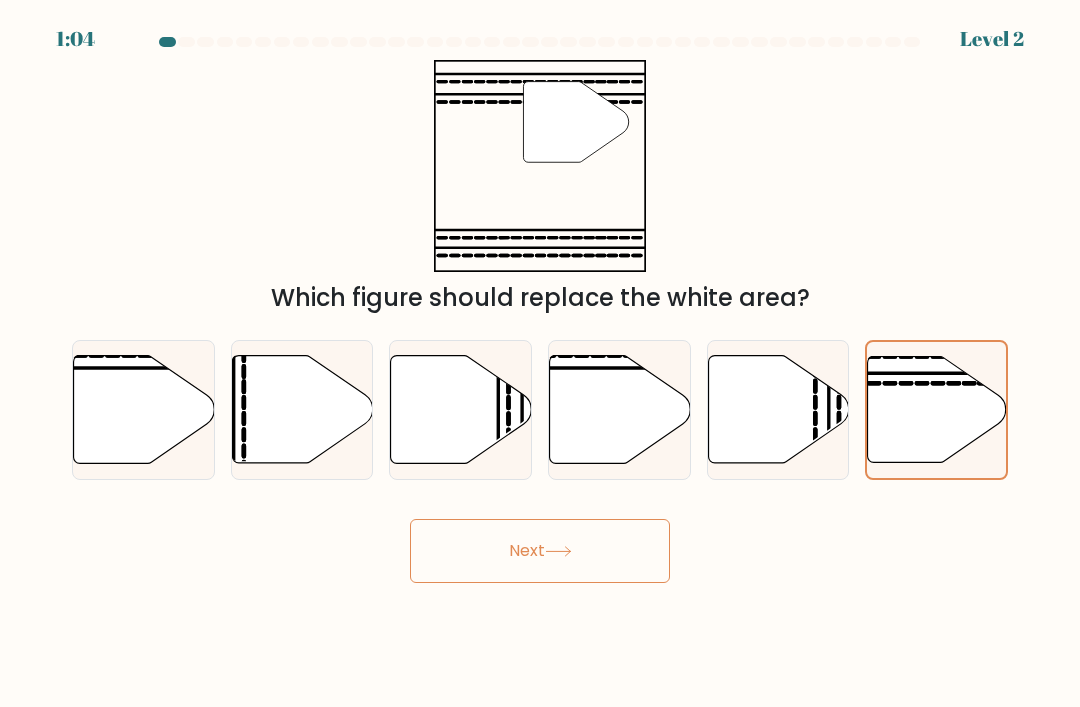 click on "Next" at bounding box center [540, 551] 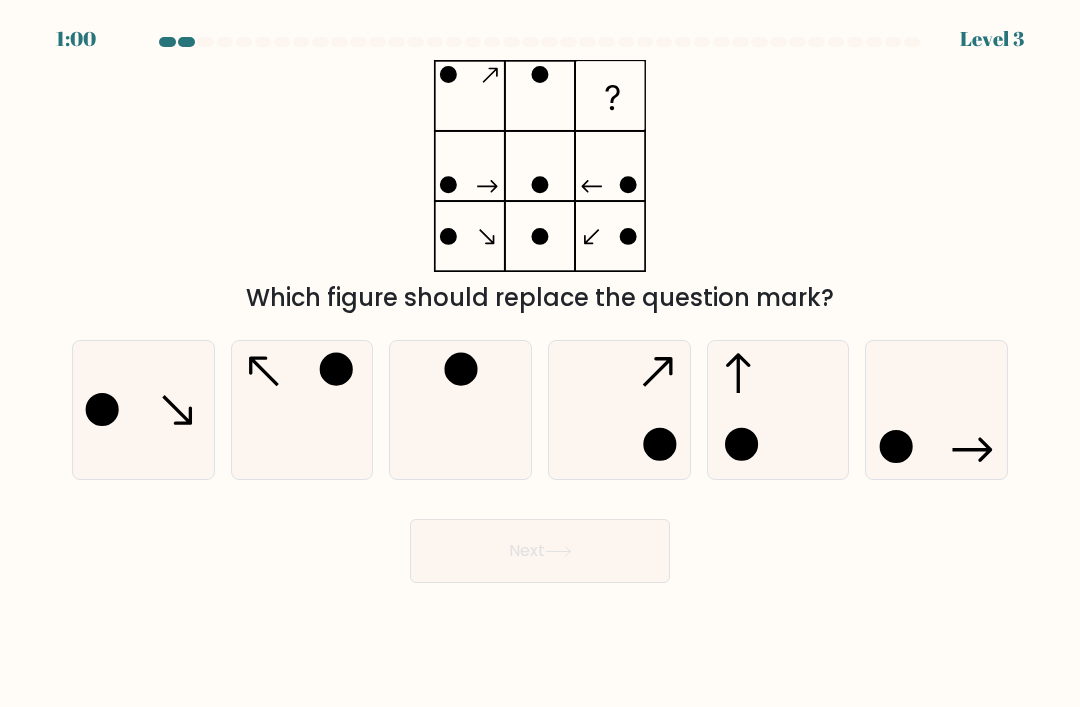 click at bounding box center (302, 410) 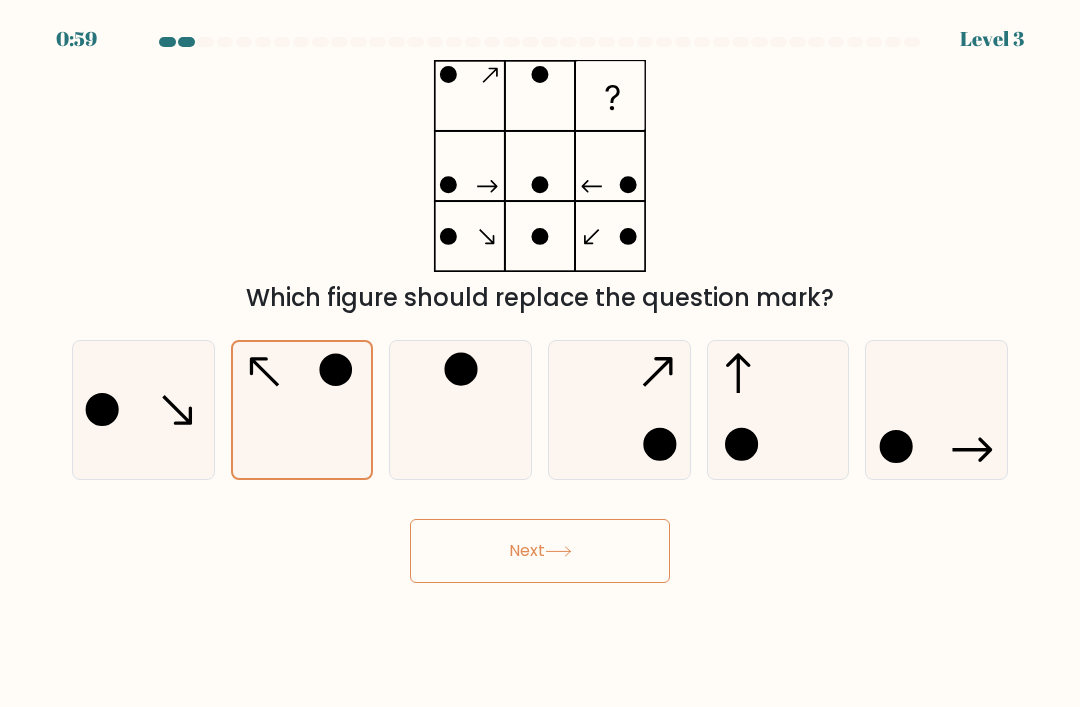 click on "Next" at bounding box center (540, 551) 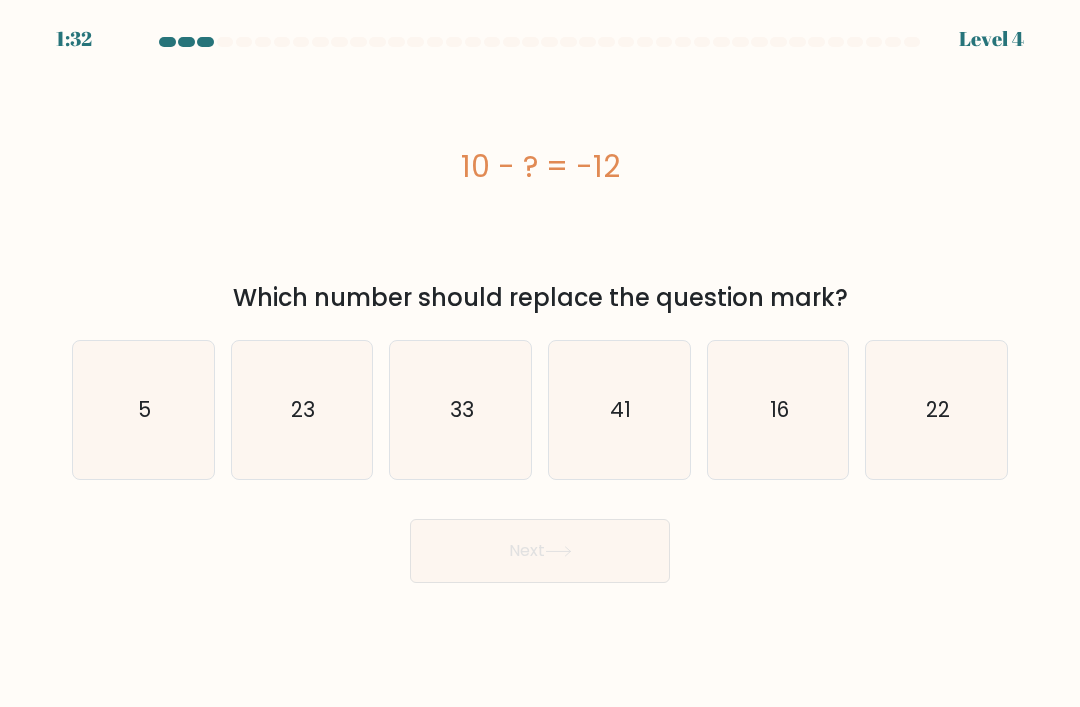 click on "22" at bounding box center [937, 410] 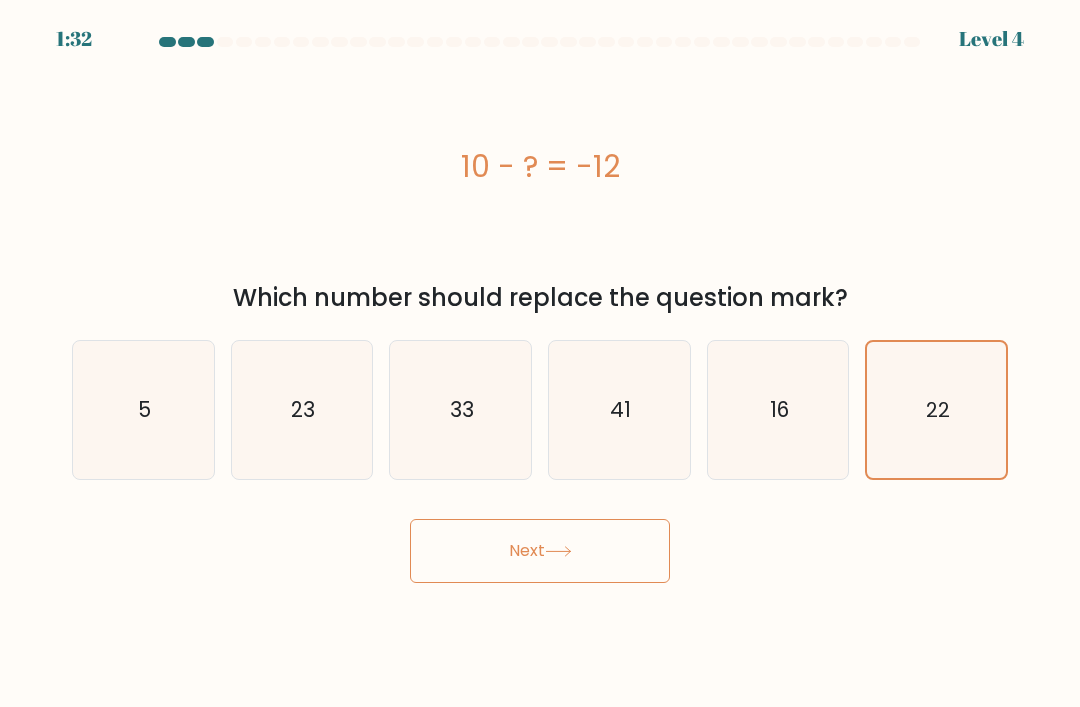 click on "Next" at bounding box center [540, 551] 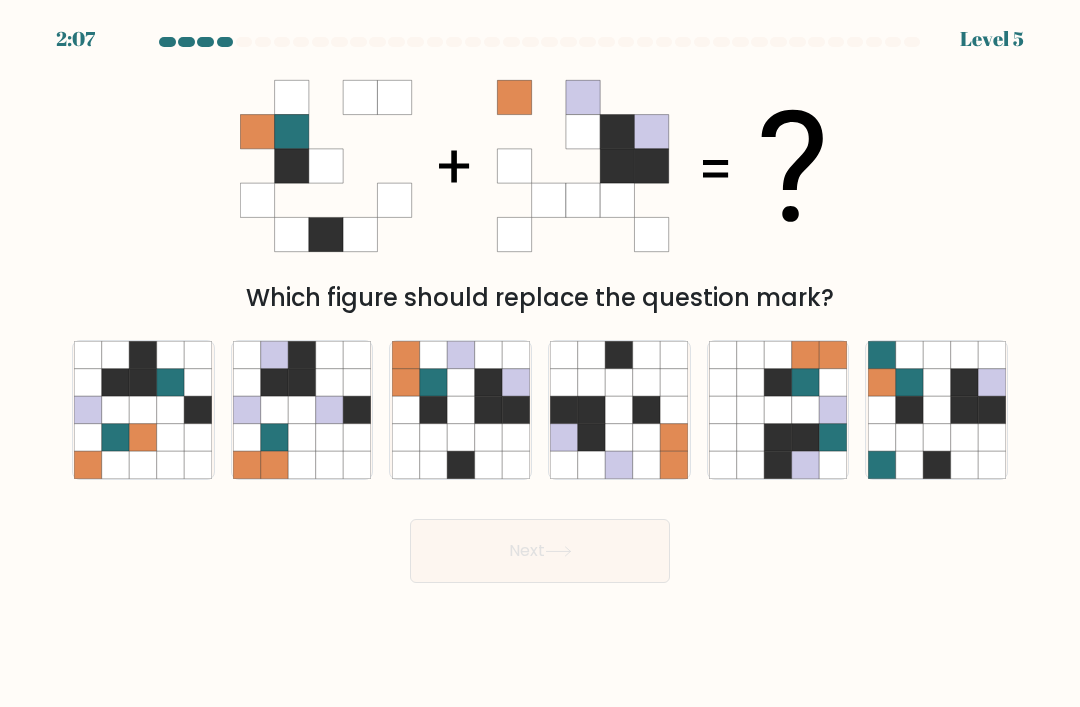 click at bounding box center (460, 409) 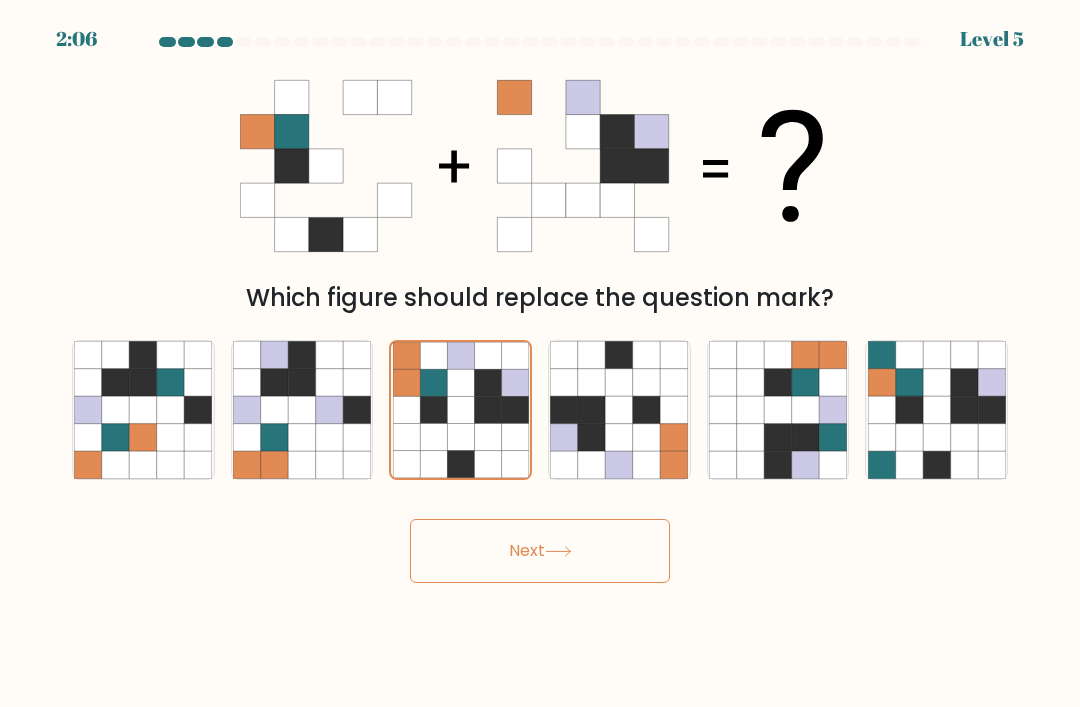 click on "Next" at bounding box center (540, 551) 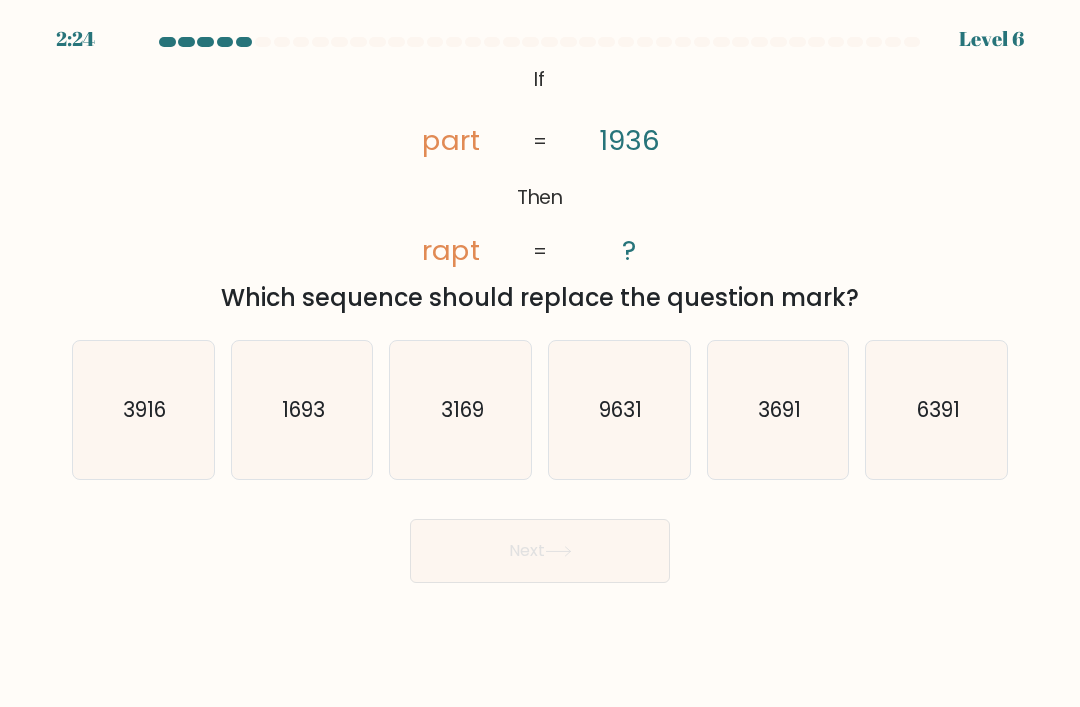 click on "3916" at bounding box center (144, 409) 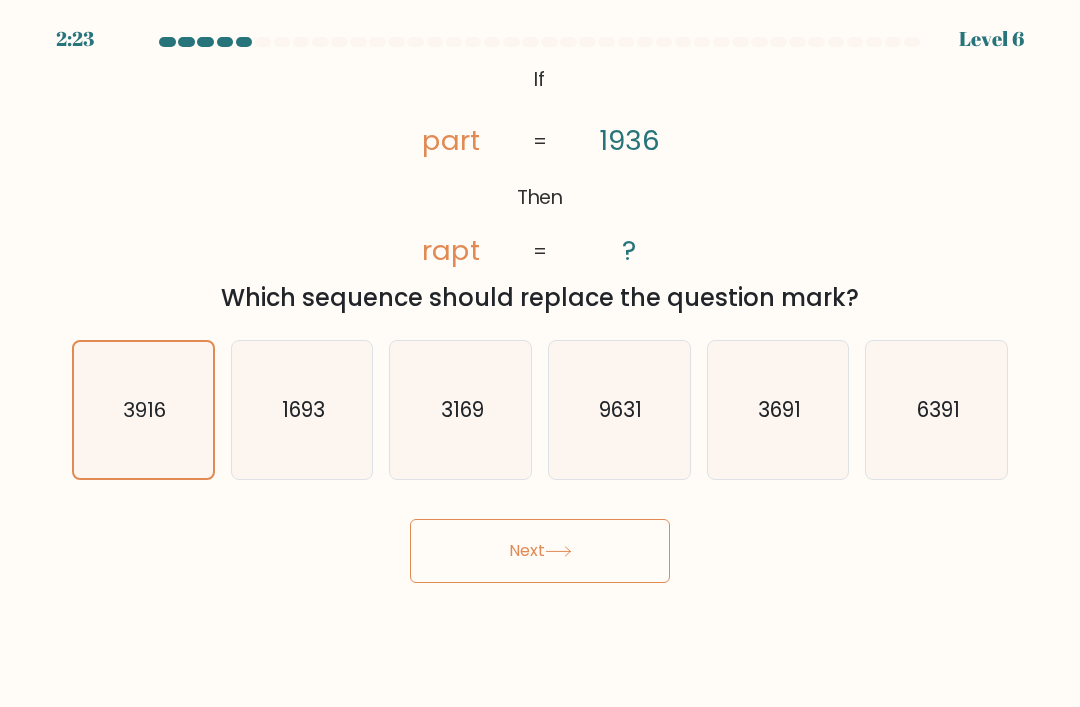 click on "Next" at bounding box center (540, 551) 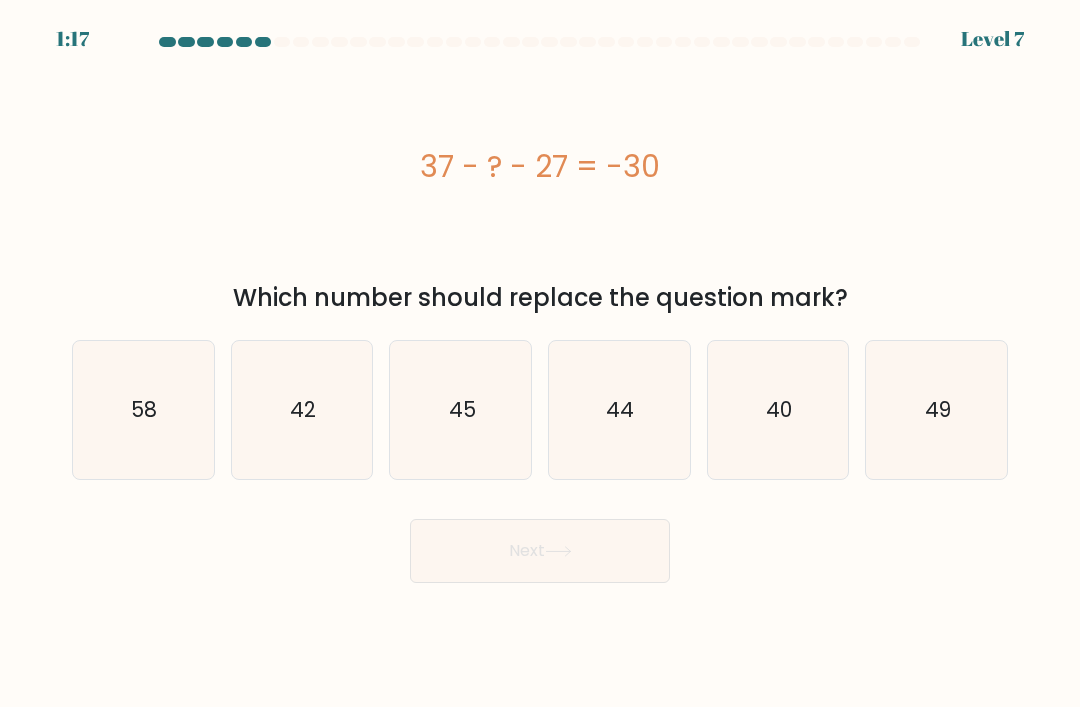 click on "44" at bounding box center [619, 410] 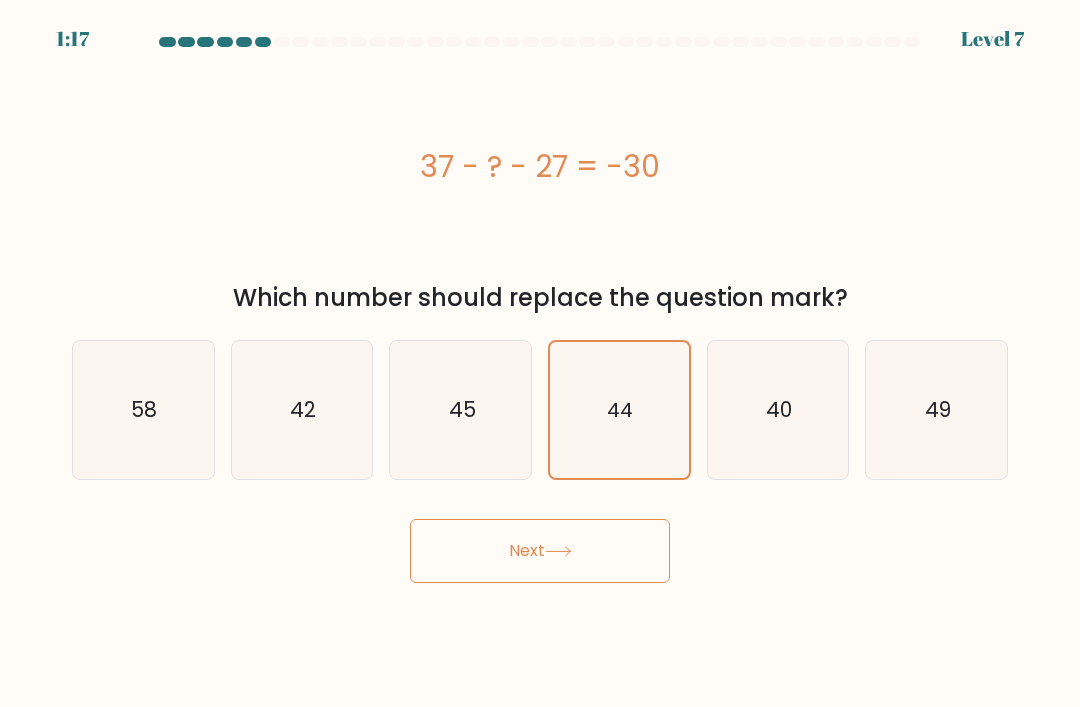 click on "Next" at bounding box center [540, 551] 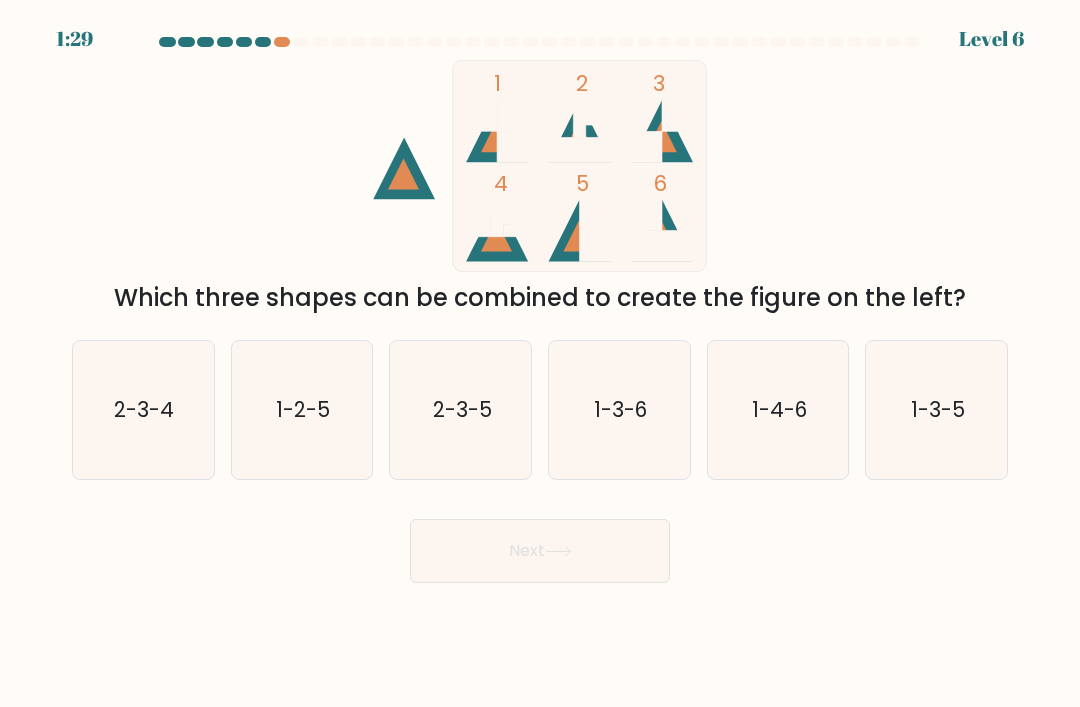 click on "1-3-6" at bounding box center (619, 410) 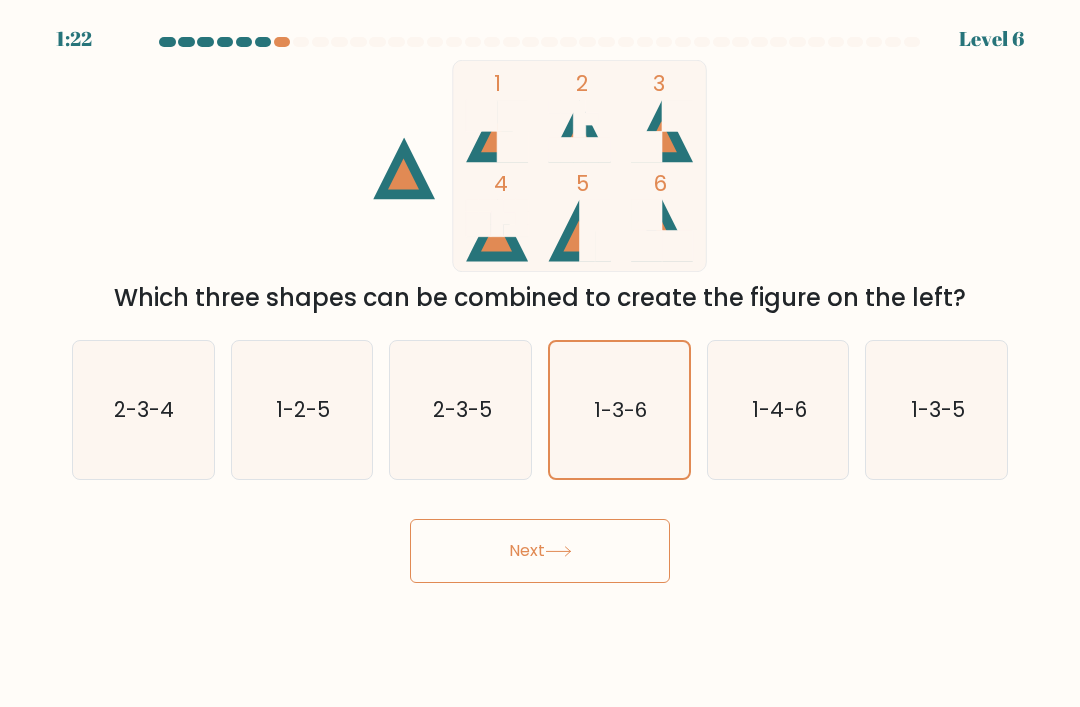 click on "Next" at bounding box center (540, 551) 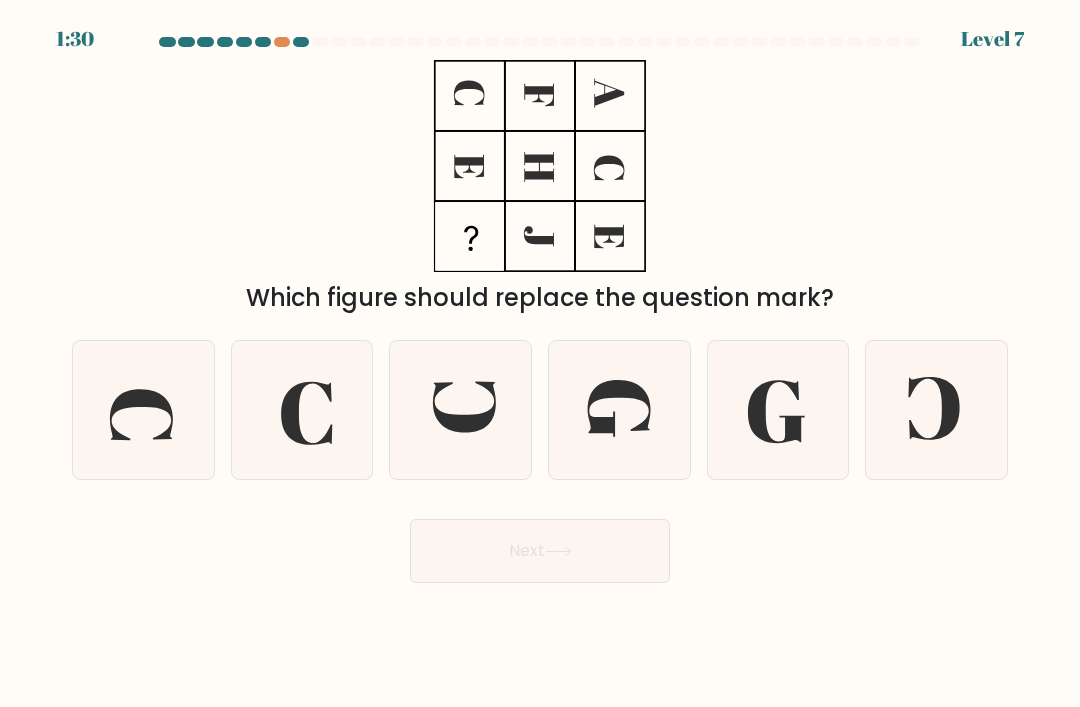 click at bounding box center (619, 410) 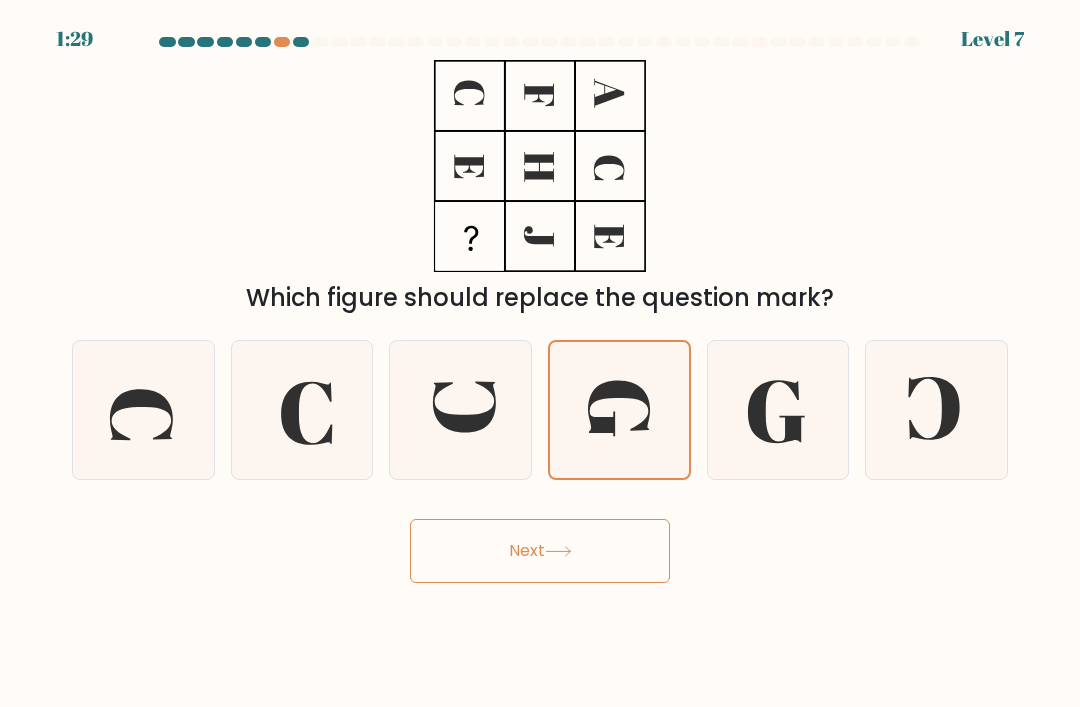 click on "Next" at bounding box center (540, 551) 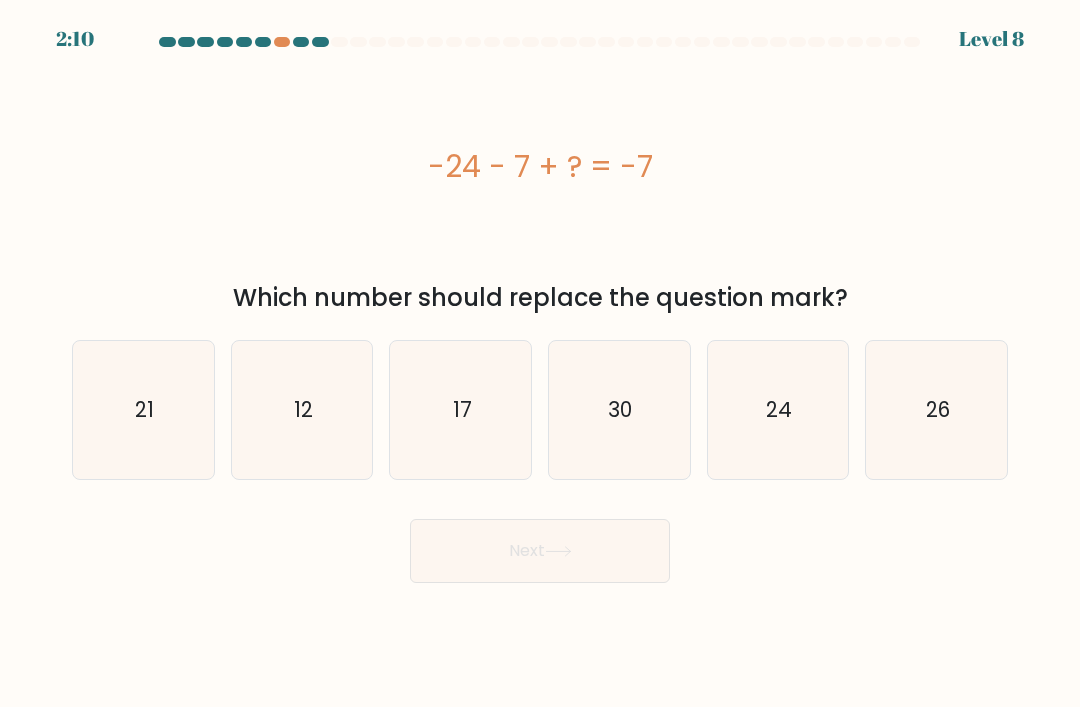 click at bounding box center [282, 42] 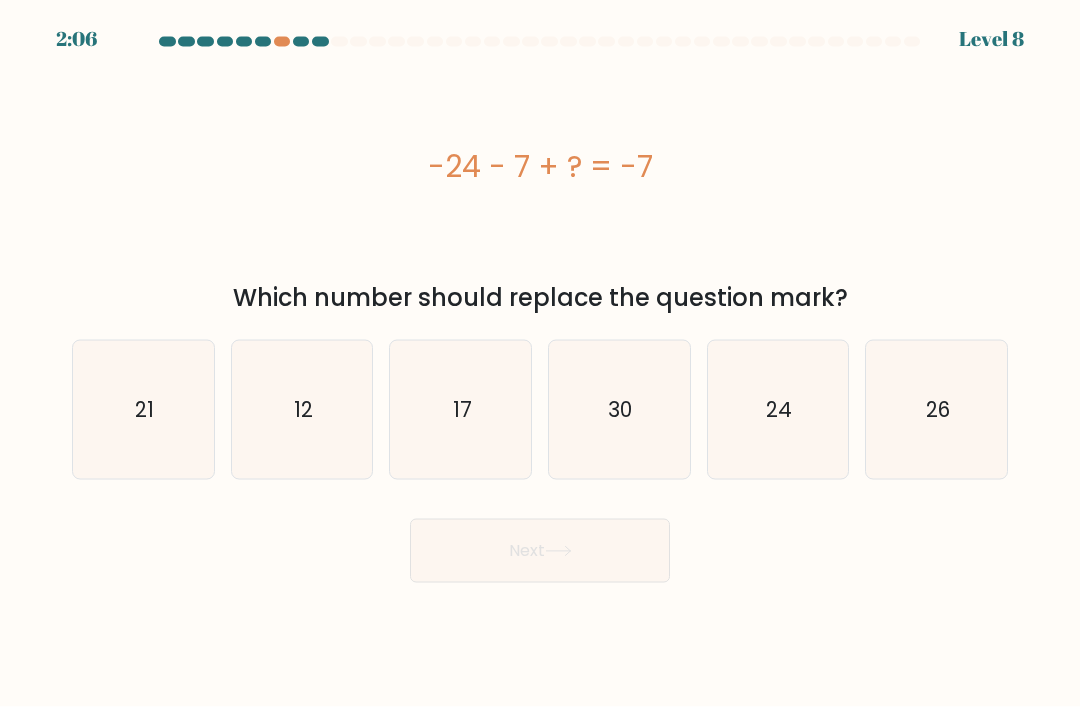 scroll, scrollTop: 18, scrollLeft: 0, axis: vertical 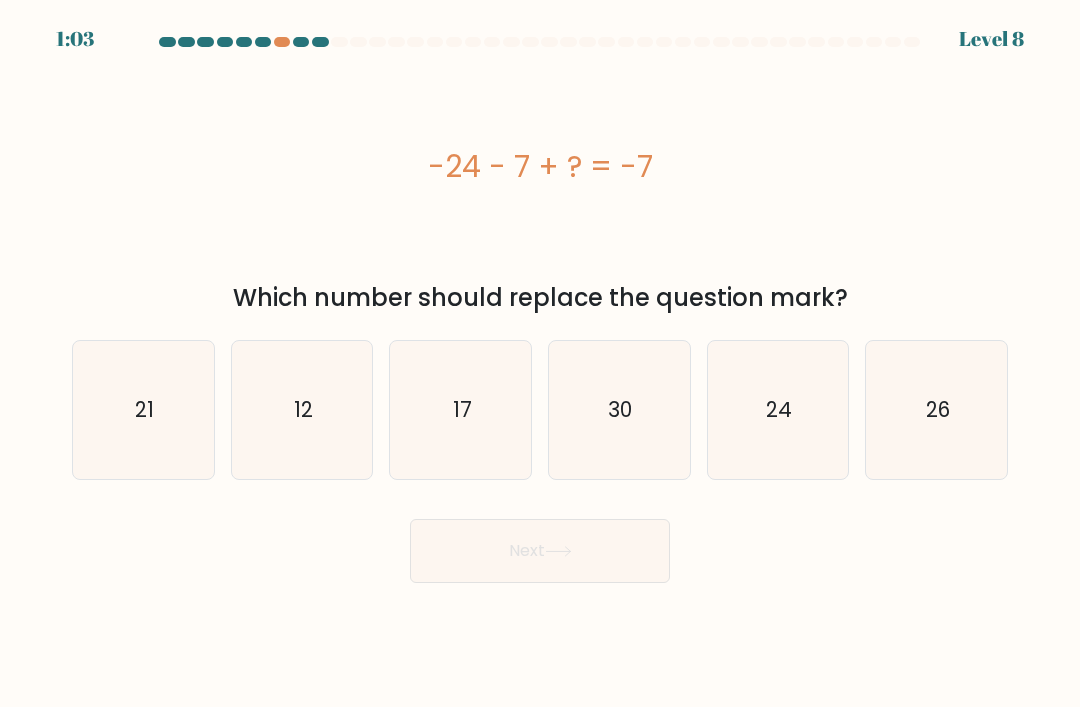 click on "-24 - 7 + ? = -7" at bounding box center (540, 166) 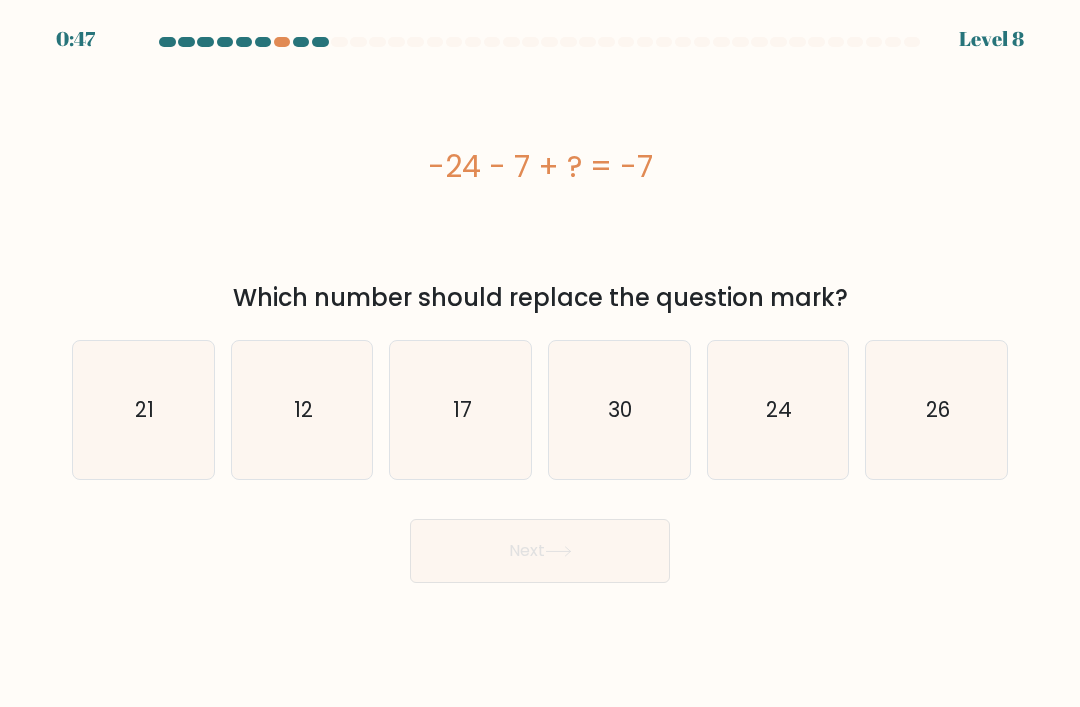 click on "30" at bounding box center [619, 410] 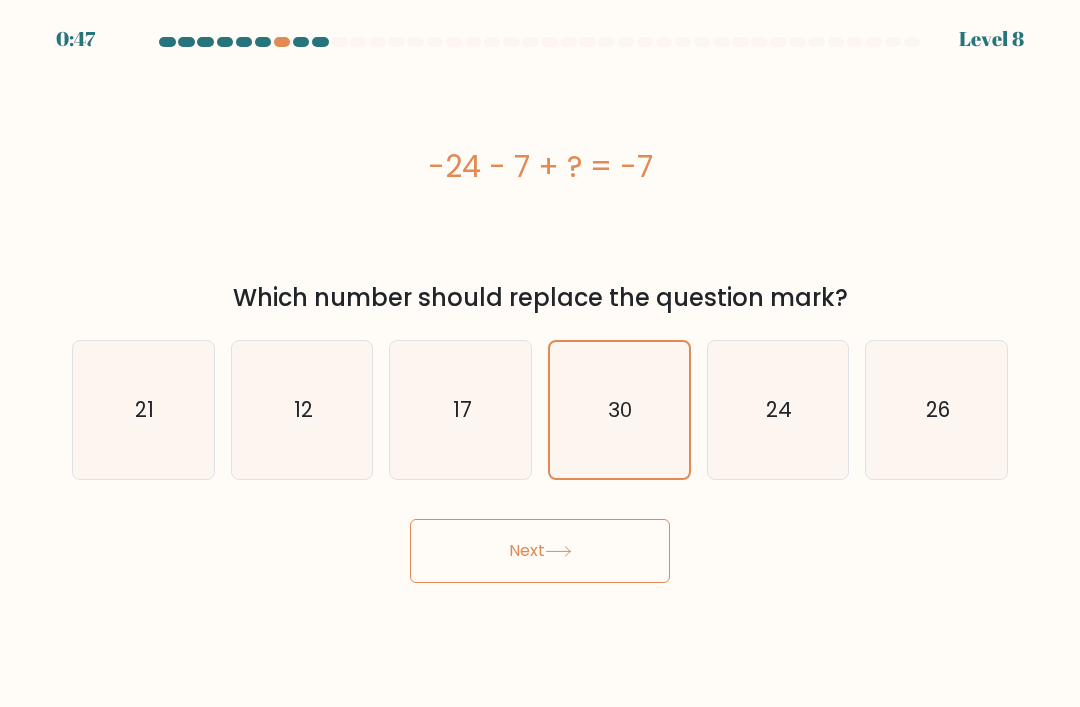 click on "Next" at bounding box center (540, 551) 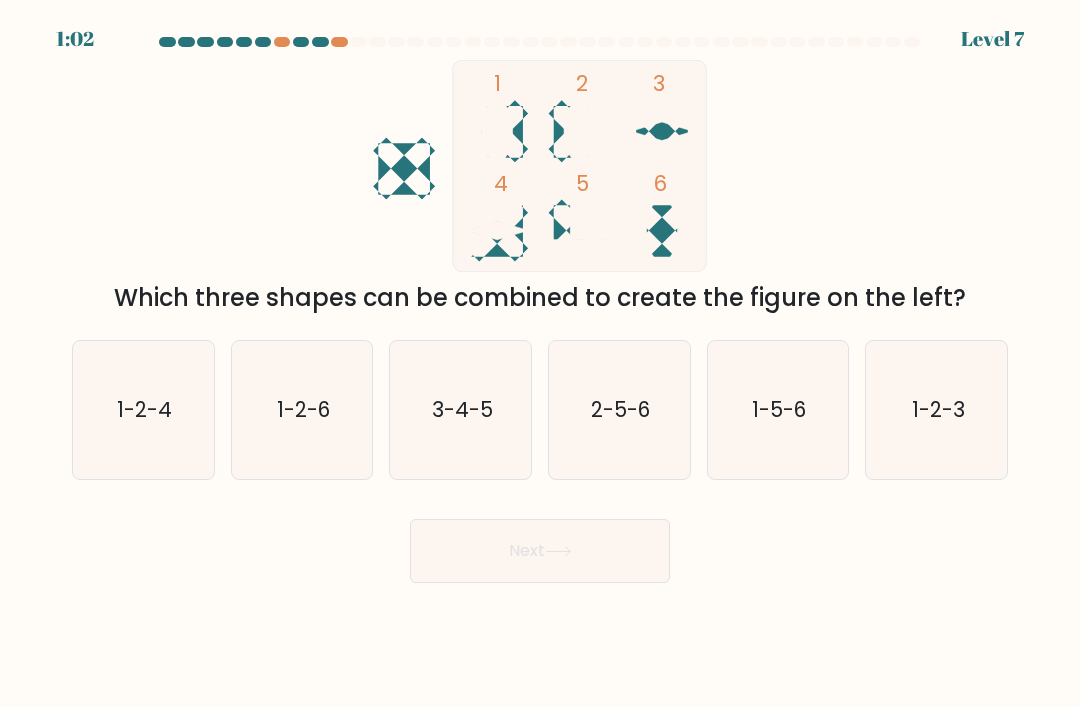 click on "1-2-6" at bounding box center [303, 409] 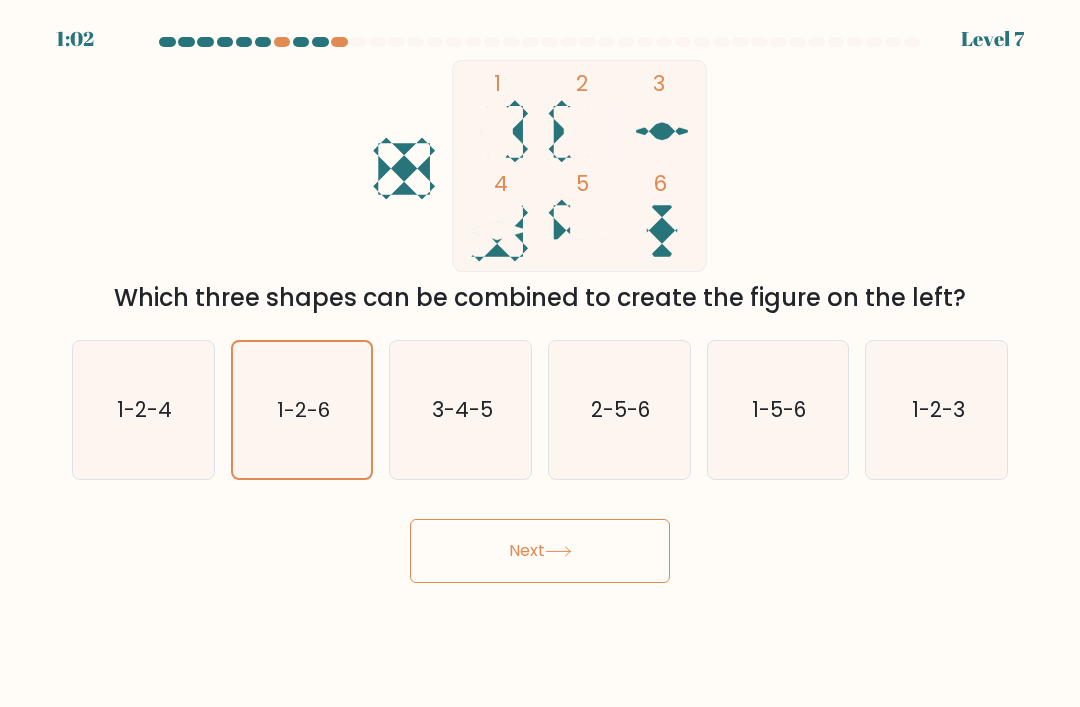 click on "Next" at bounding box center (540, 551) 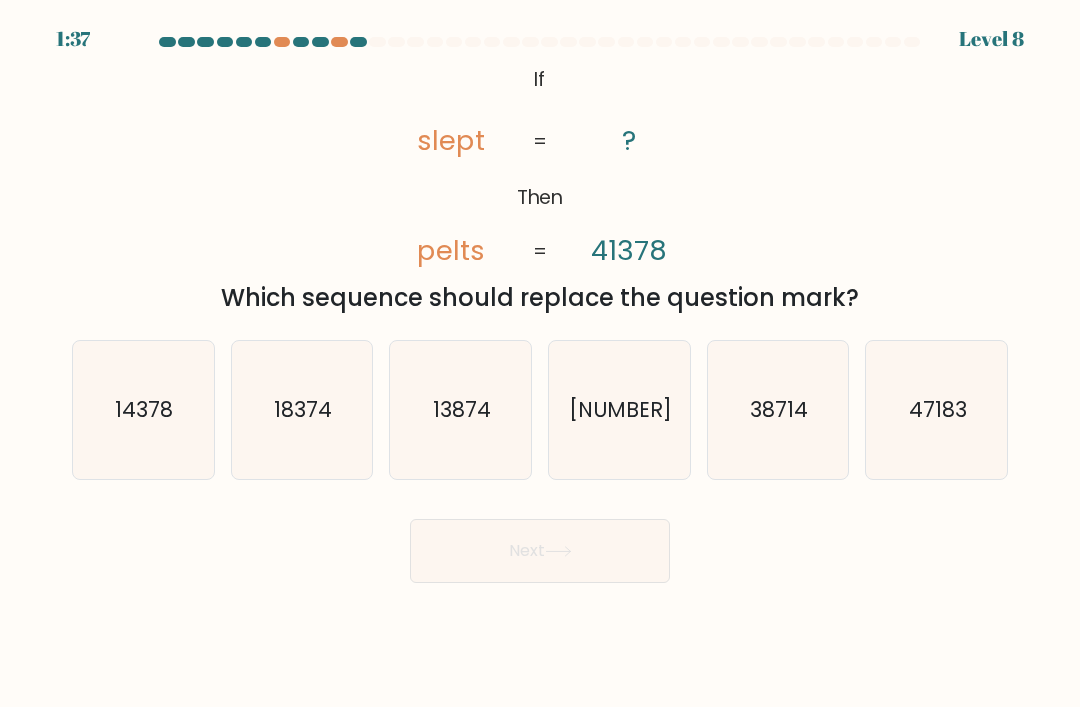 click on "[NUMBER]" at bounding box center (619, 410) 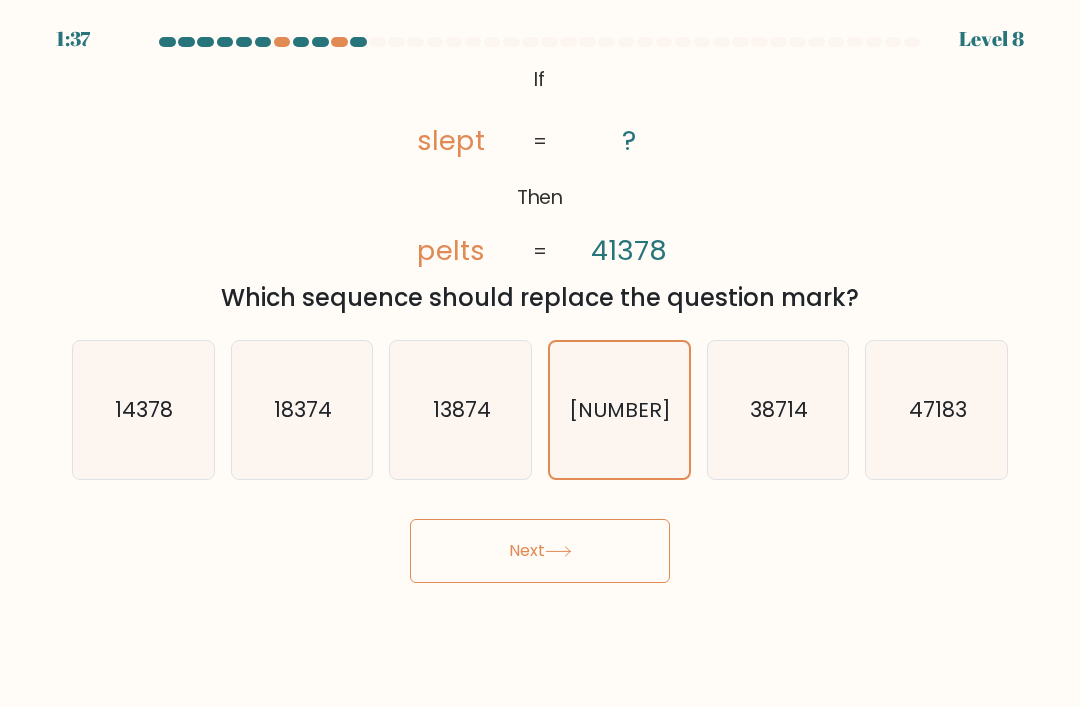 click at bounding box center [558, 551] 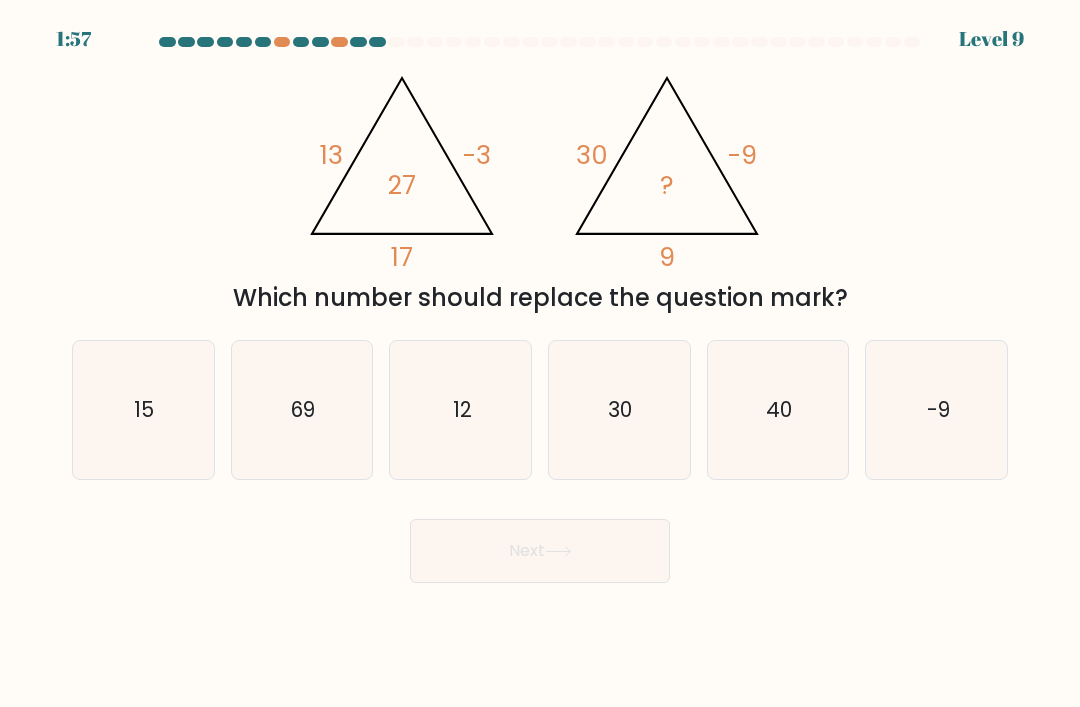 click on "30" at bounding box center (619, 410) 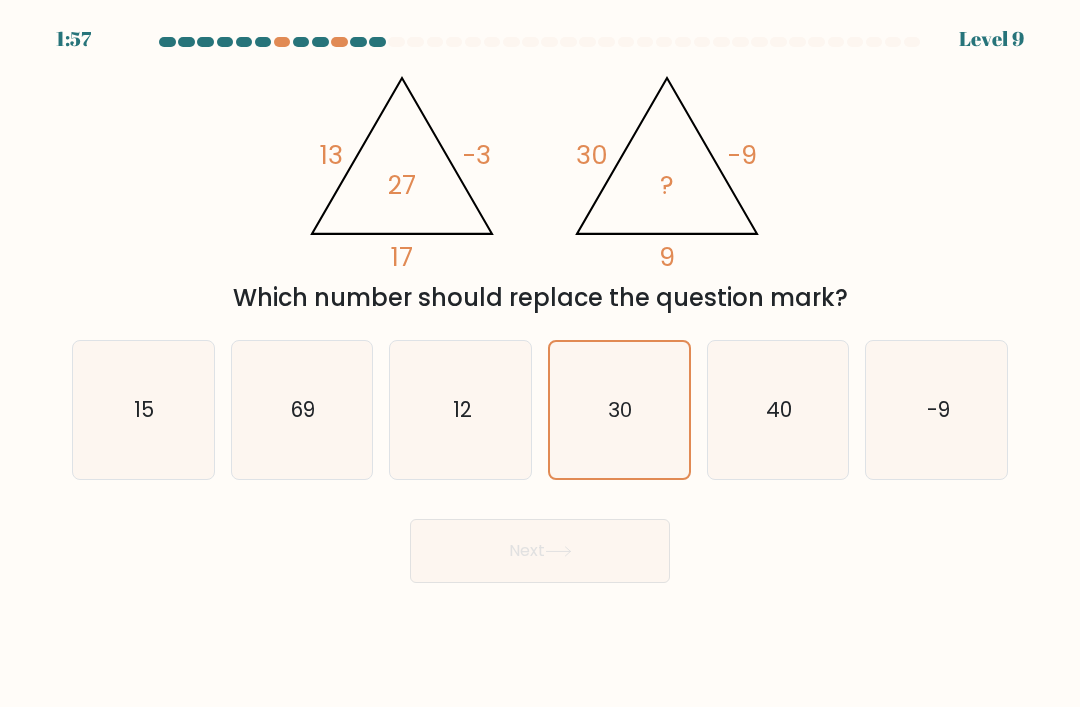 click on "Next" at bounding box center [540, 551] 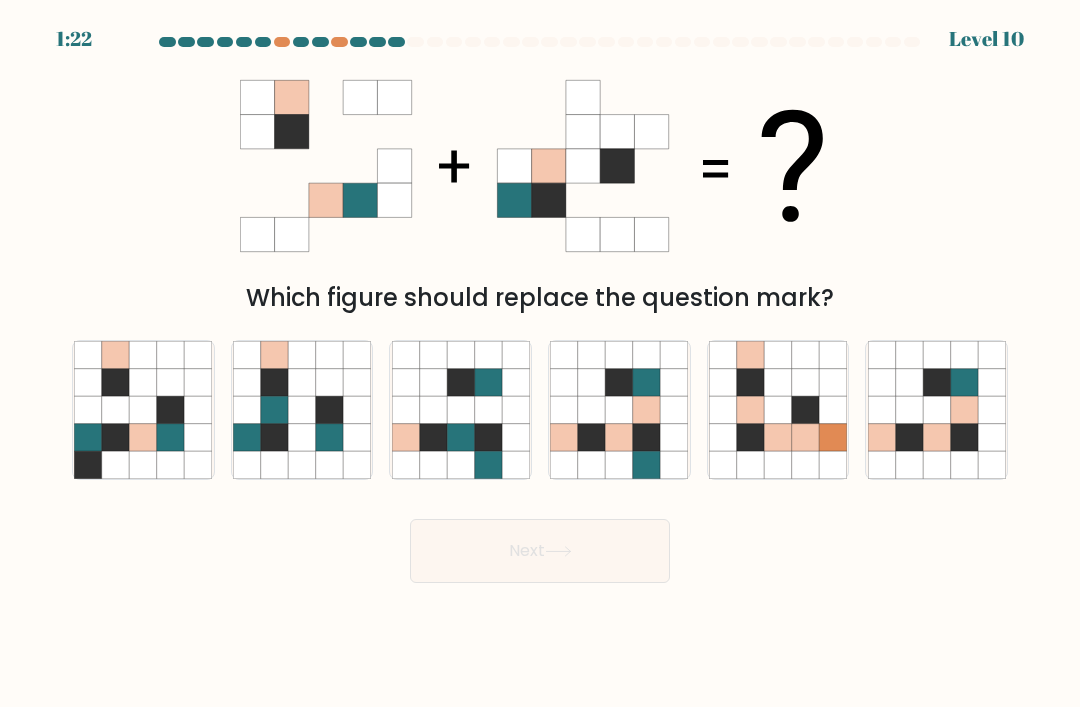 click at bounding box center (805, 409) 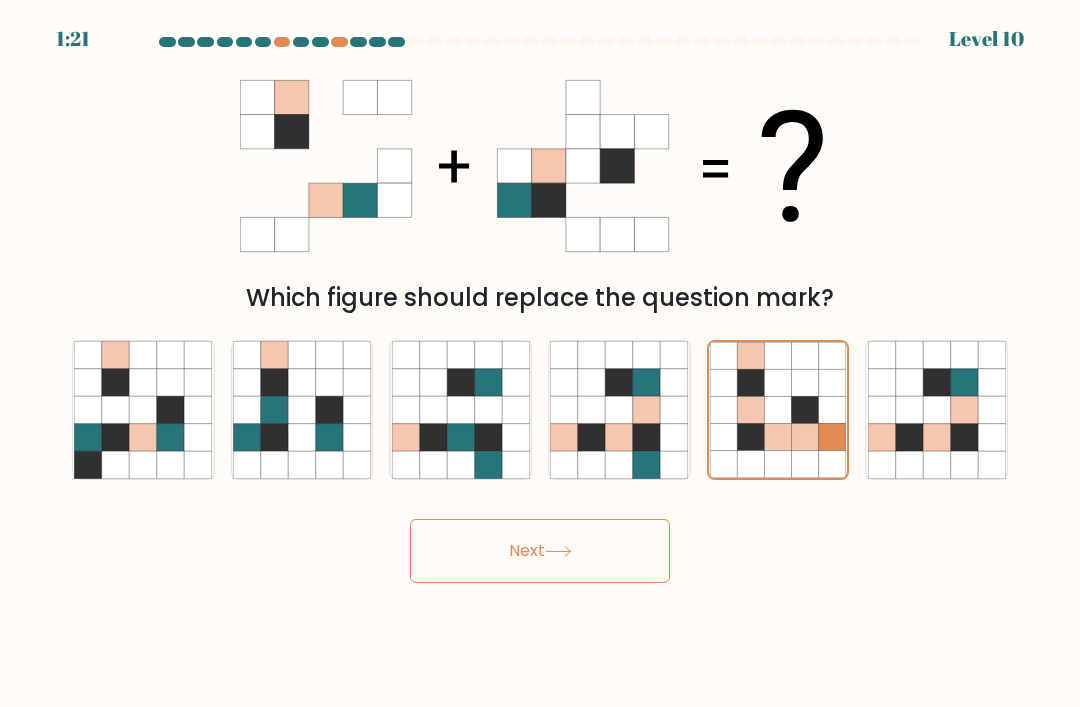 click at bounding box center (881, 437) 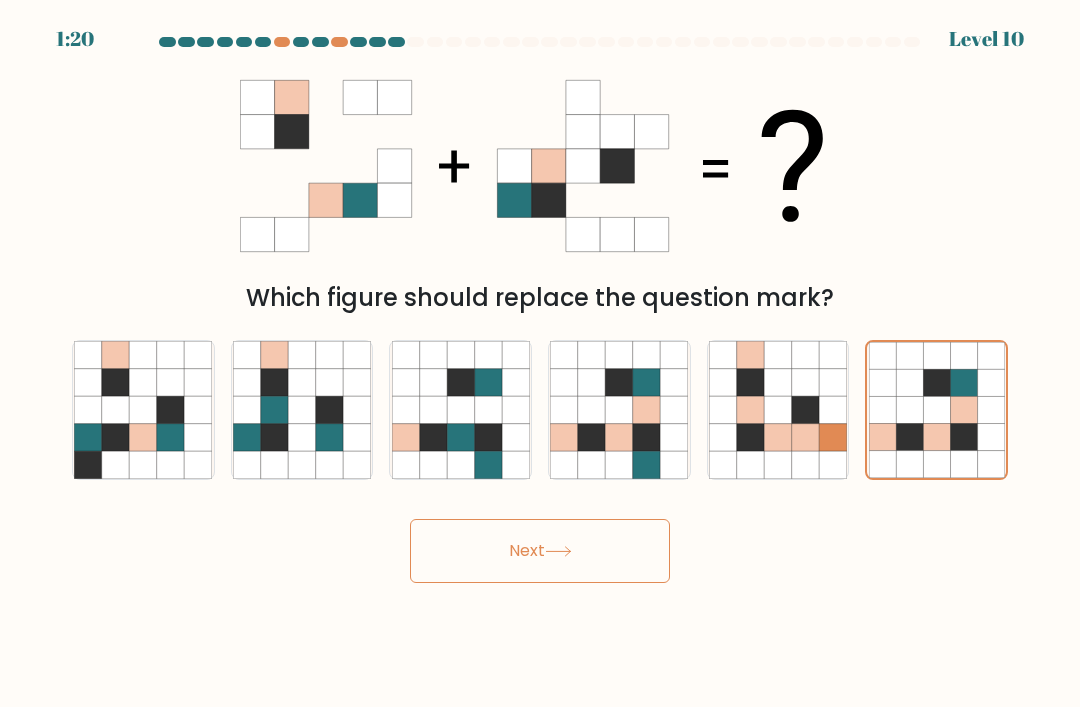 click at bounding box center [805, 382] 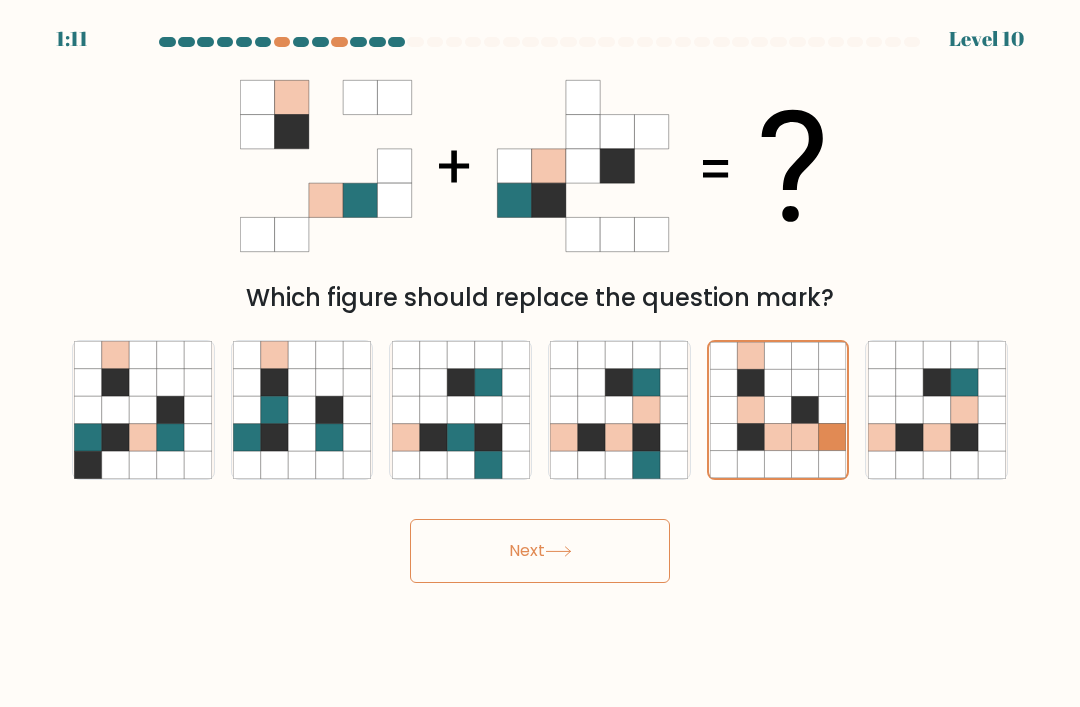 click at bounding box center [115, 437] 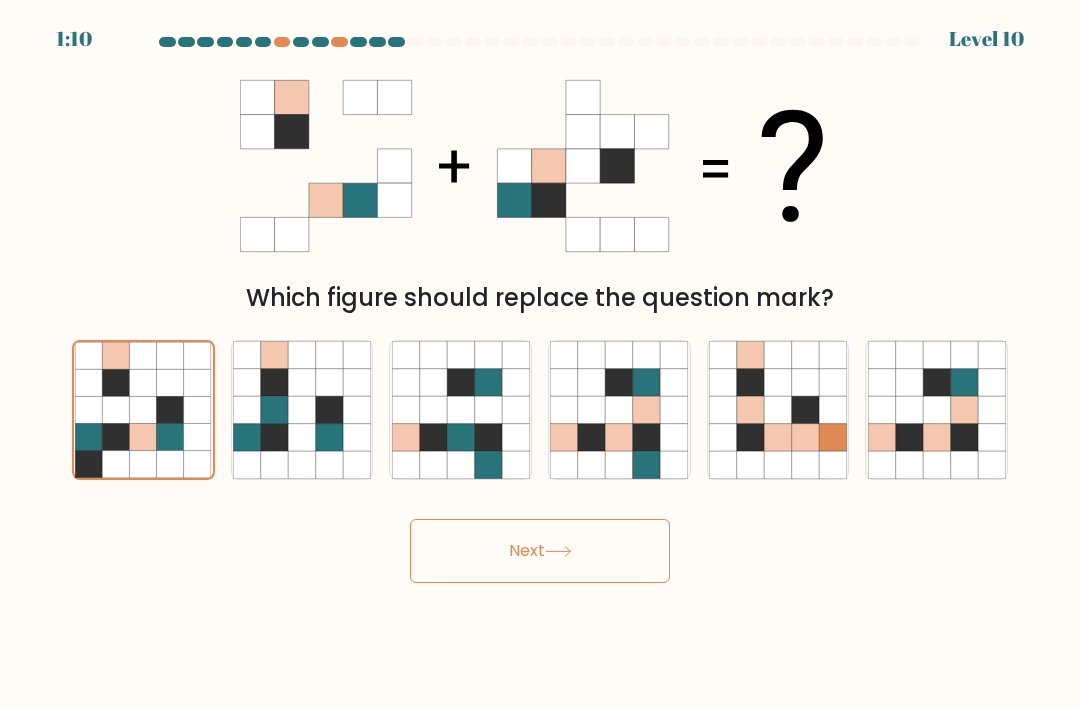 click on "Next" at bounding box center (540, 551) 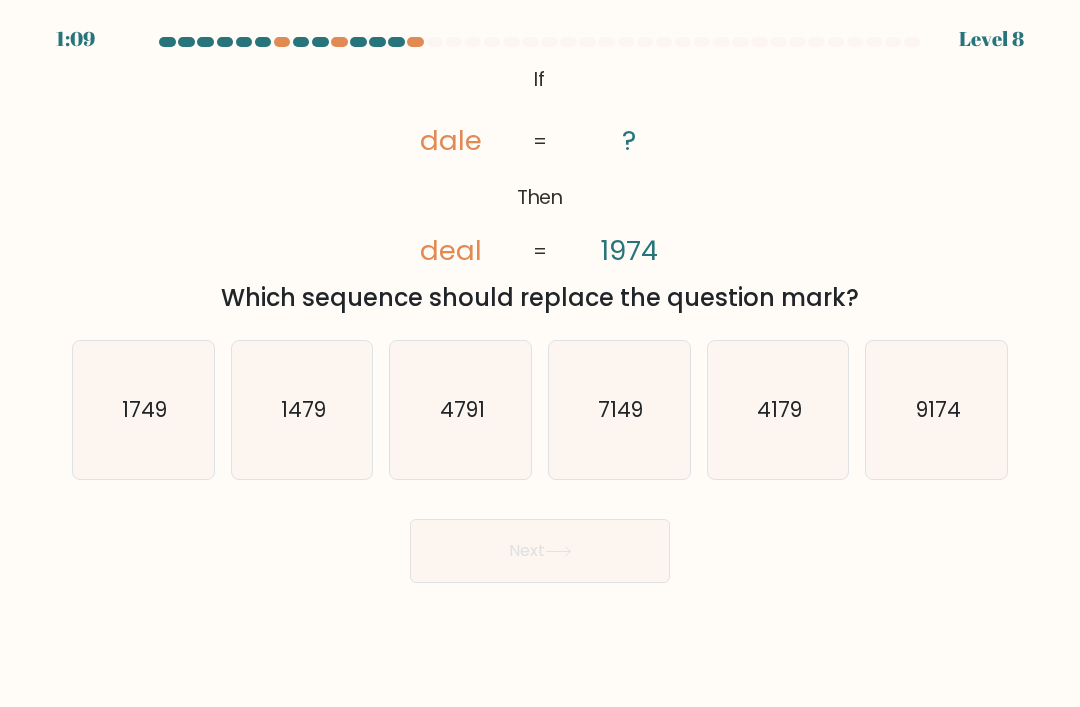 click on "Next" at bounding box center [540, 551] 